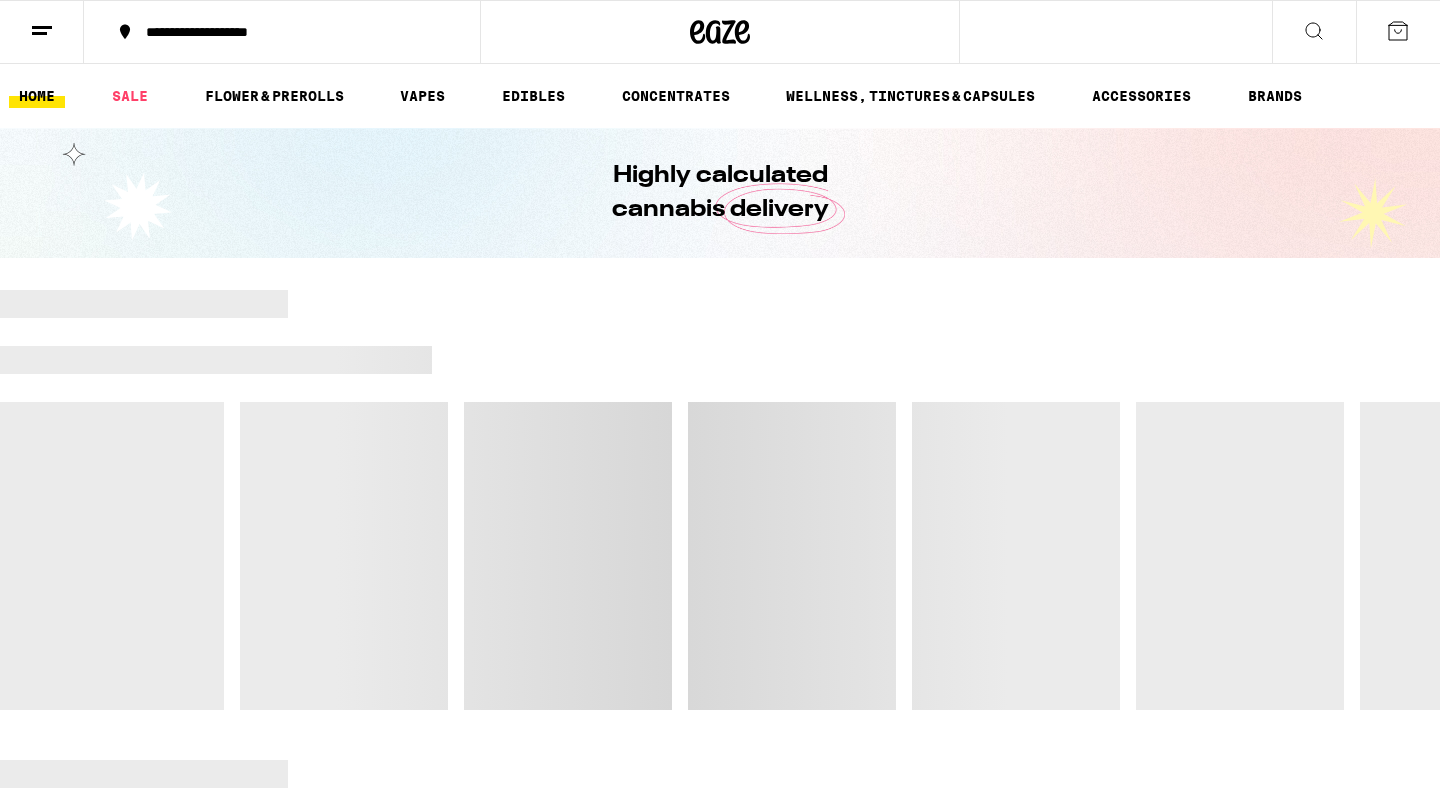 scroll, scrollTop: 0, scrollLeft: 0, axis: both 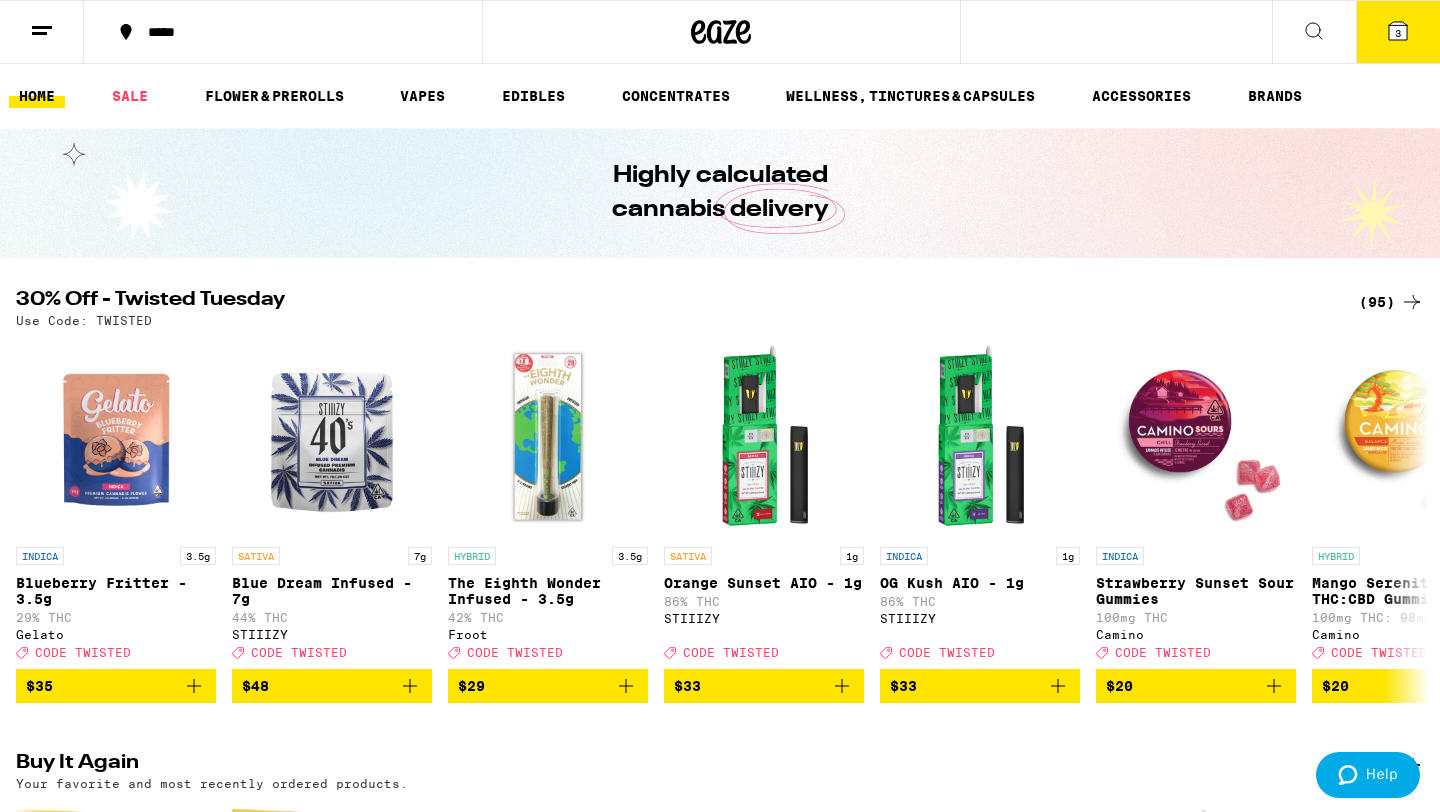 click on "3" at bounding box center [1398, 33] 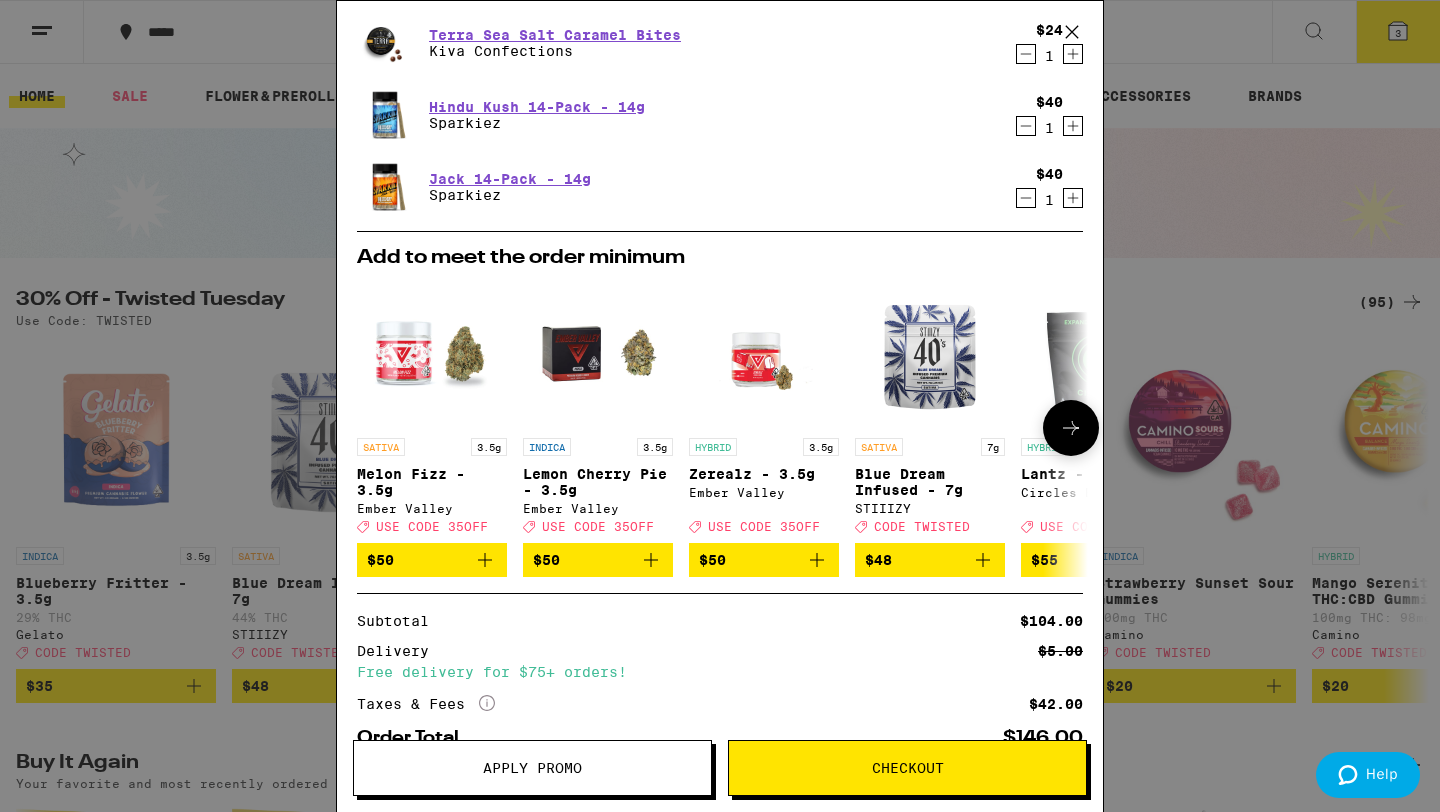 scroll, scrollTop: 0, scrollLeft: 0, axis: both 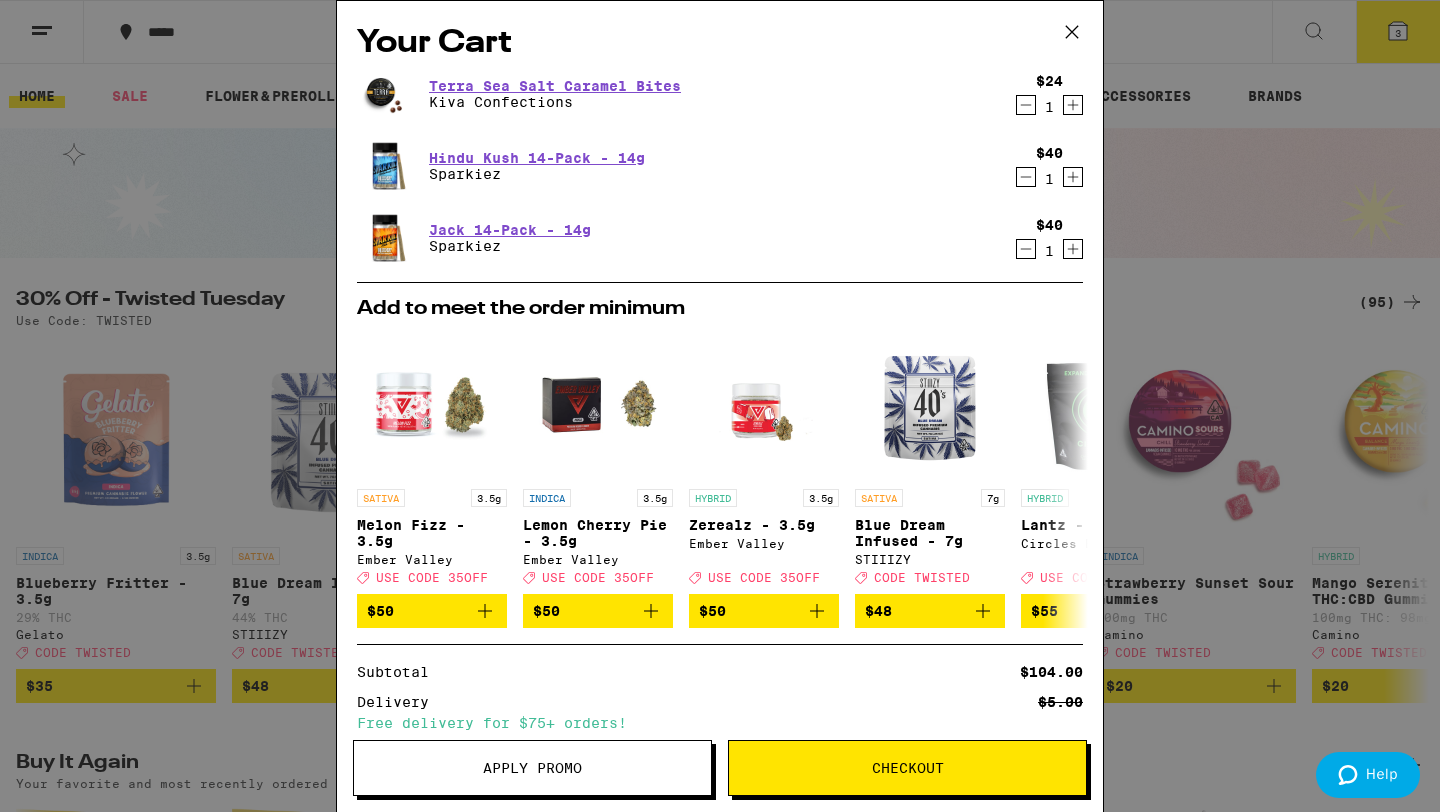 click 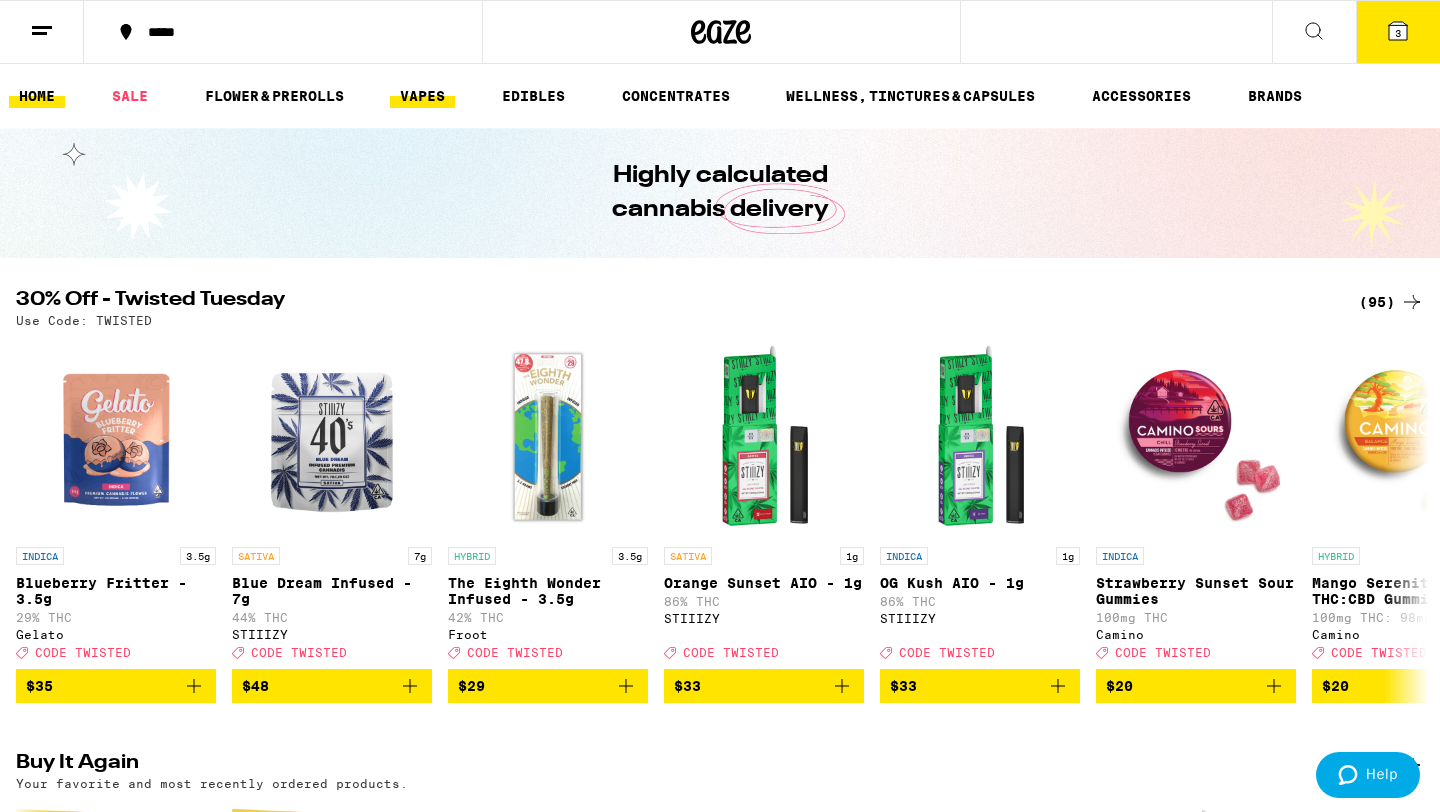 scroll, scrollTop: 0, scrollLeft: 0, axis: both 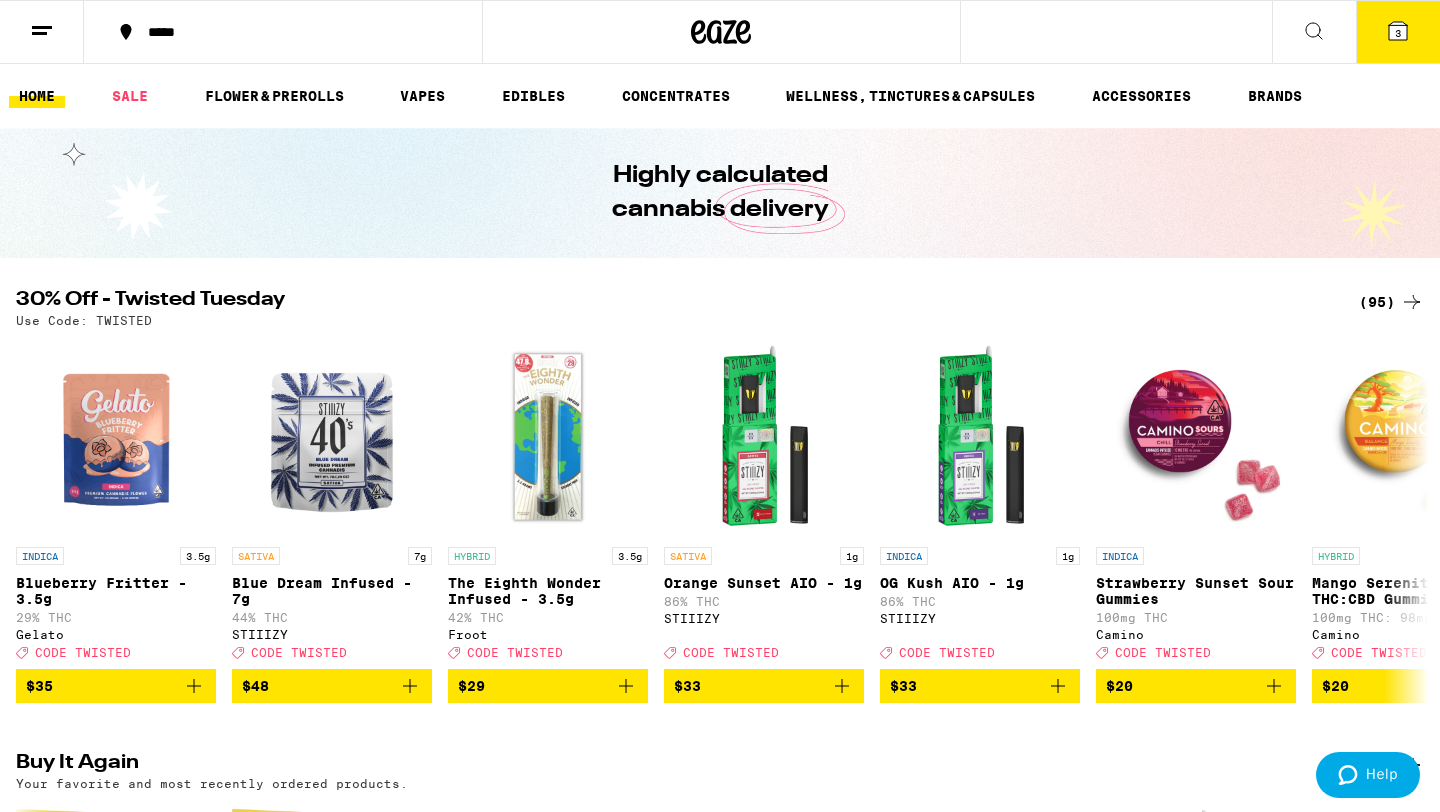 click 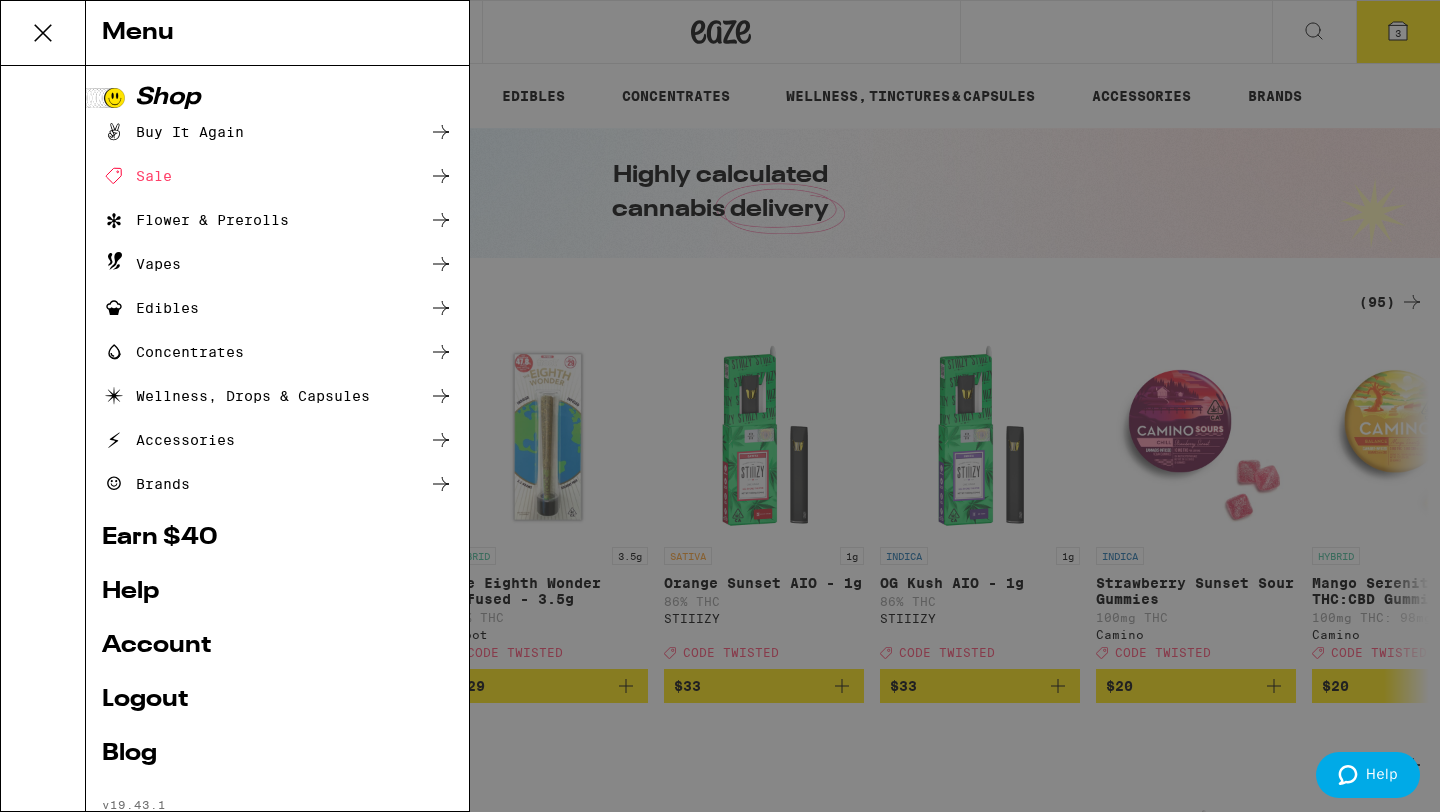 click on "Logout" at bounding box center [277, 700] 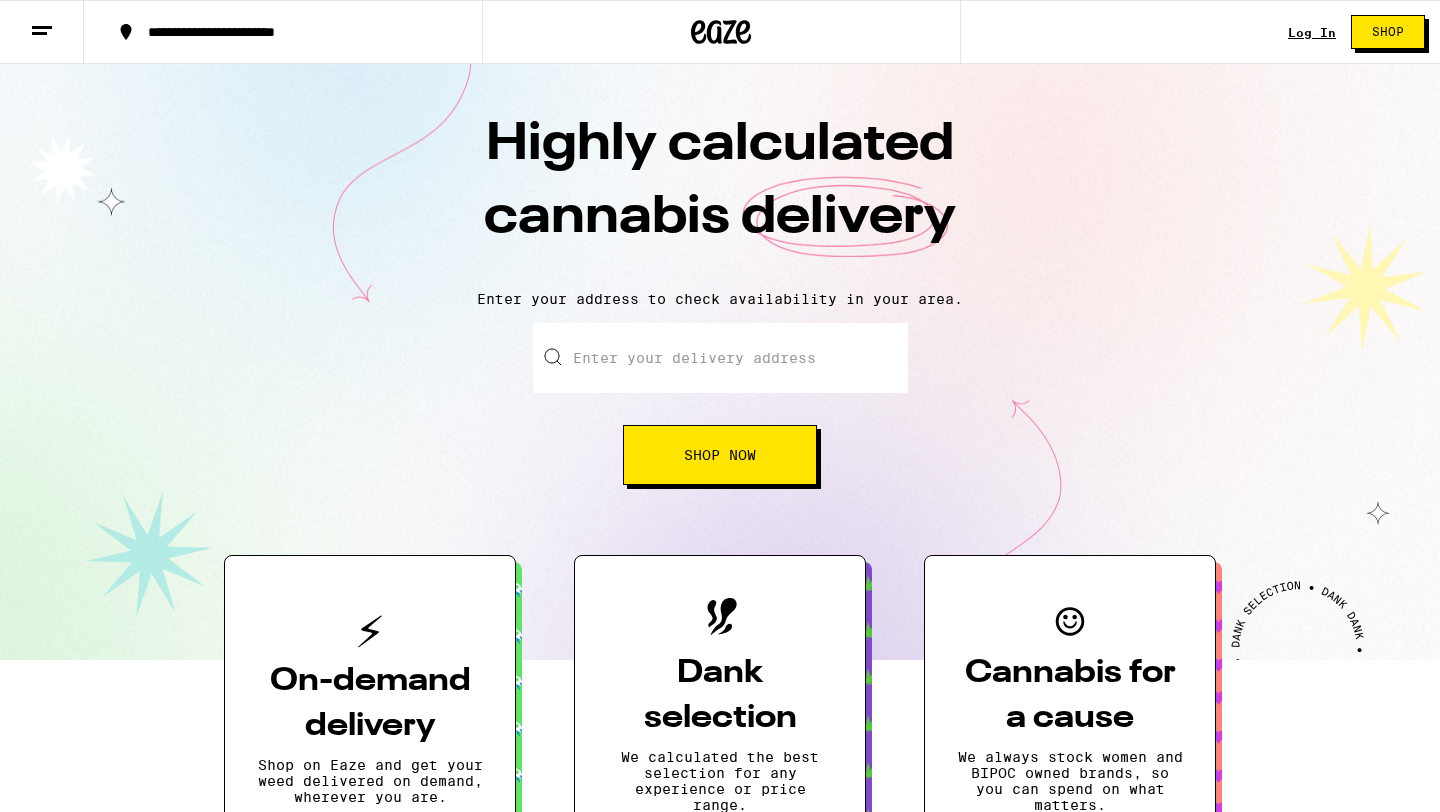 click 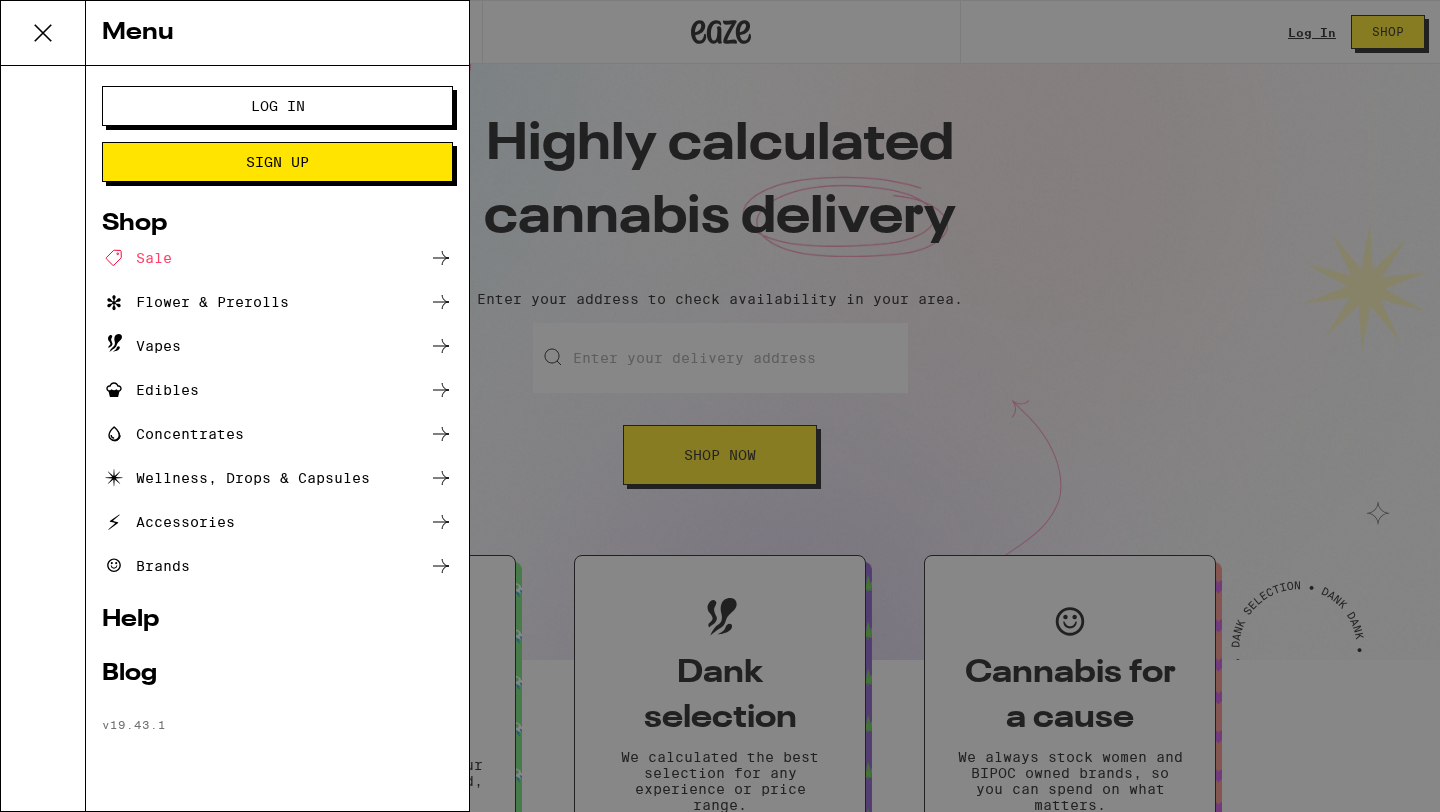 click on "Log In" at bounding box center (277, 106) 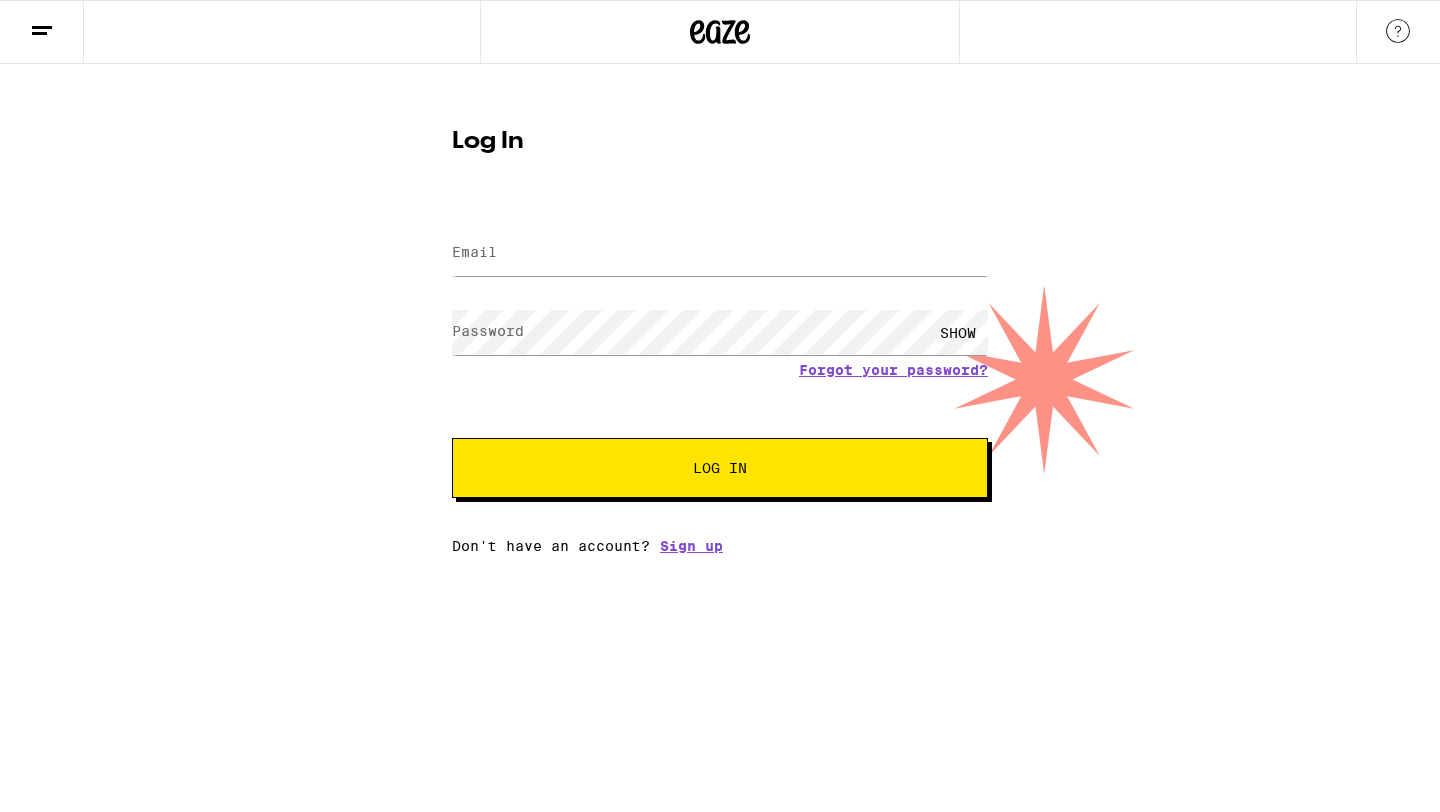 click on "Password" at bounding box center (488, 331) 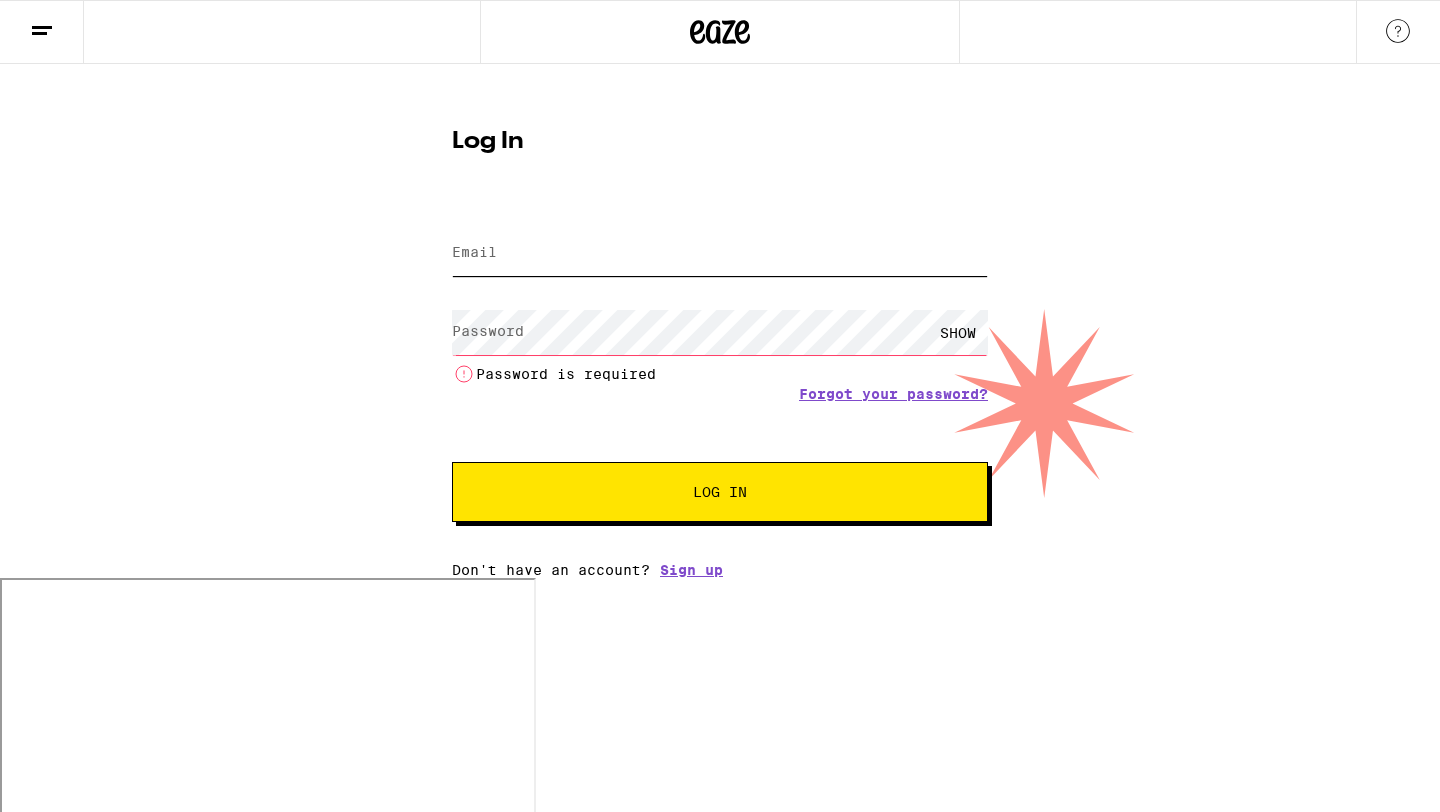 type on "[EMAIL]" 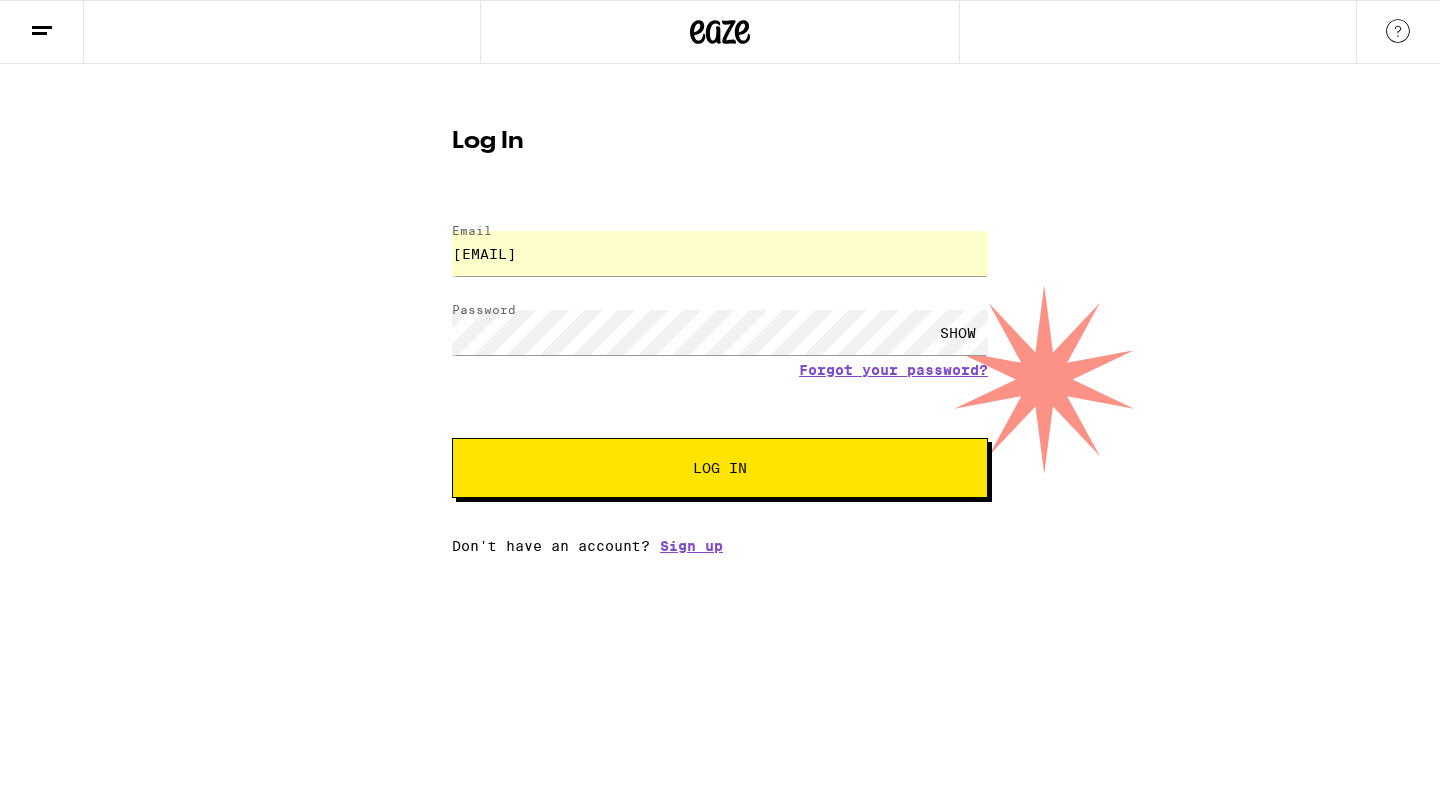 click on "Log In" at bounding box center (720, 468) 